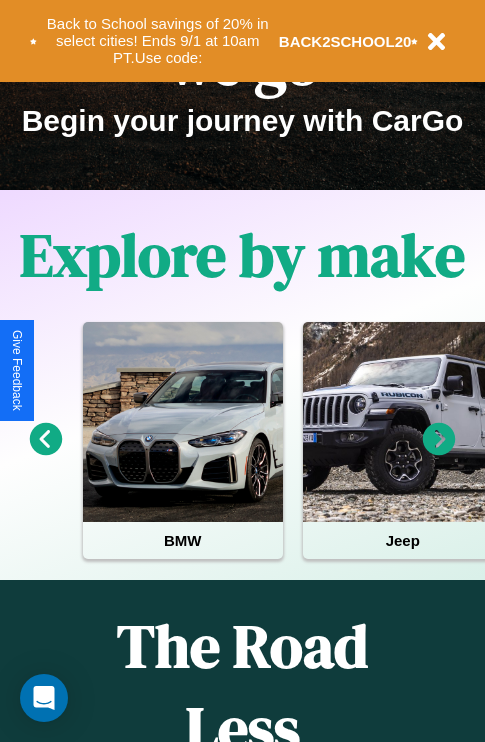 scroll, scrollTop: 308, scrollLeft: 0, axis: vertical 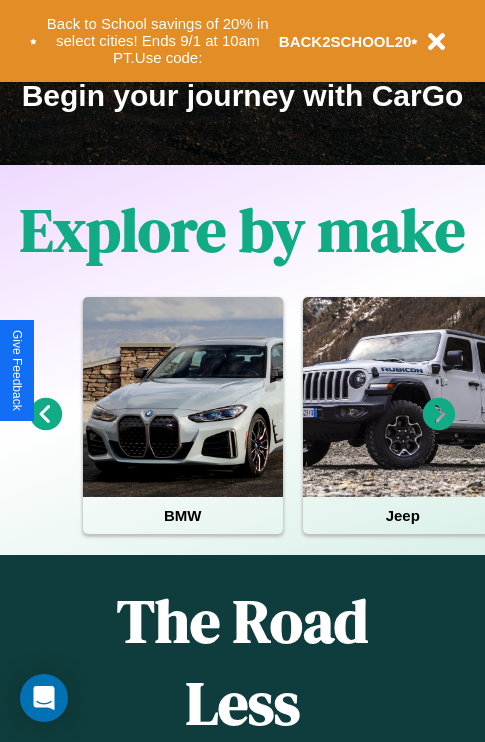 click 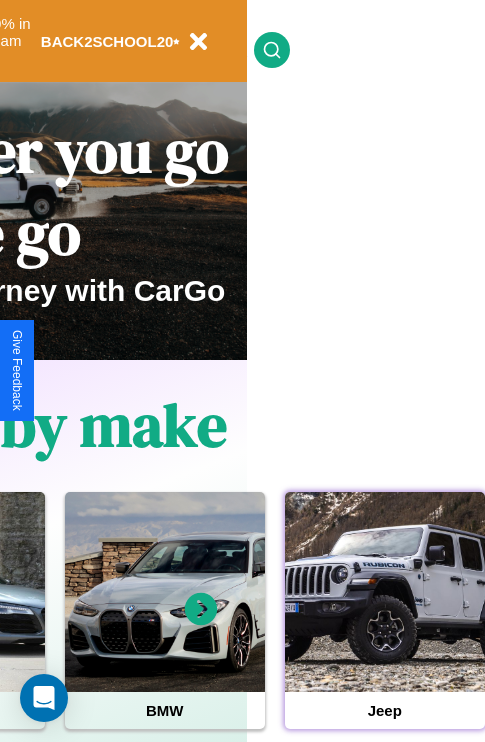 click at bounding box center (385, 592) 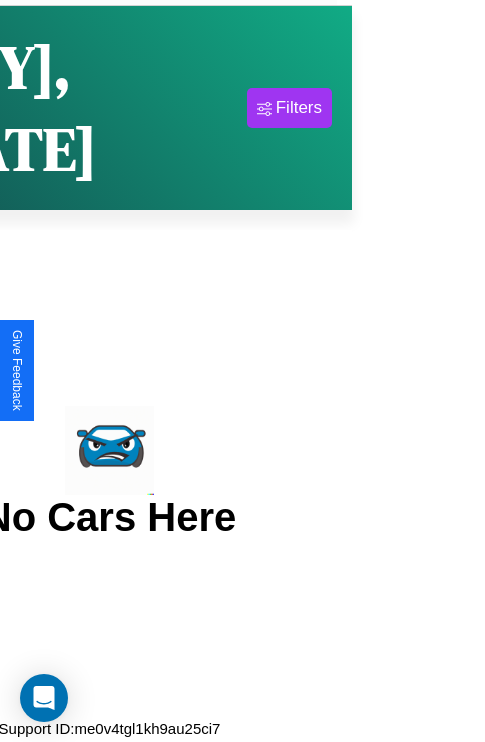 scroll, scrollTop: 0, scrollLeft: 0, axis: both 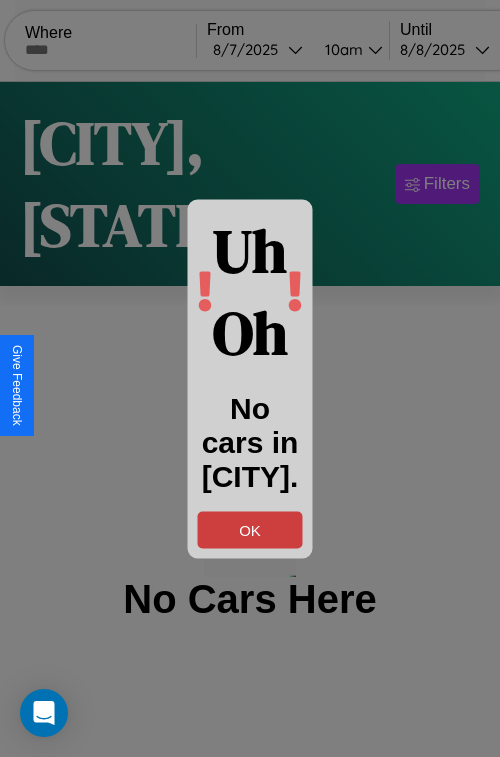 click on "OK" at bounding box center (250, 529) 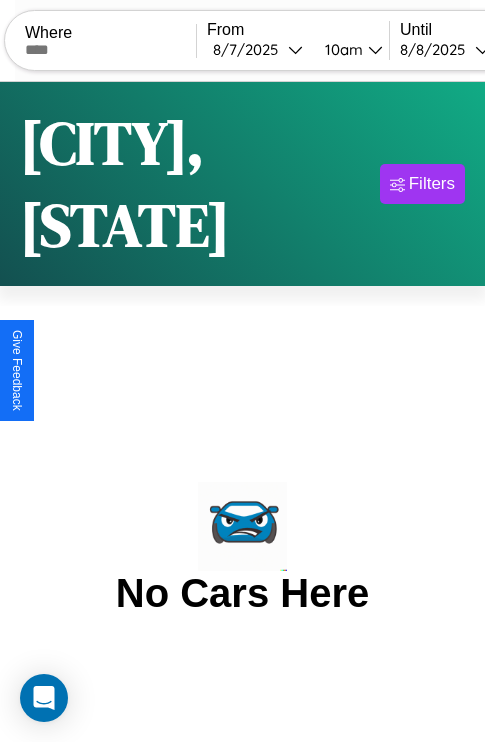 click at bounding box center (110, 50) 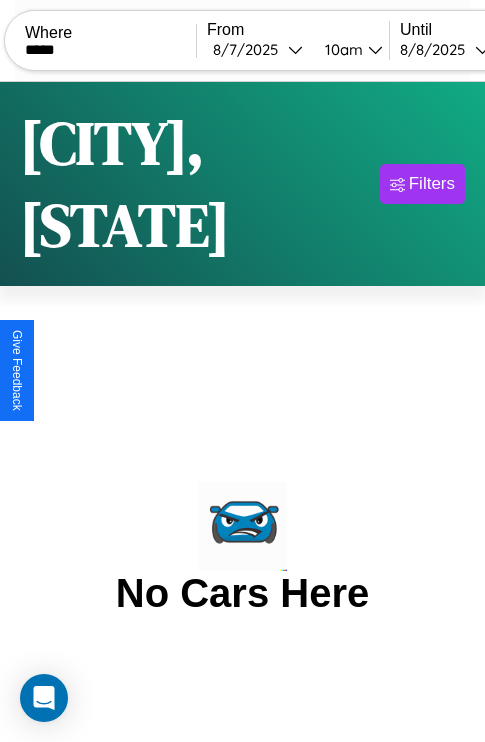 type on "*****" 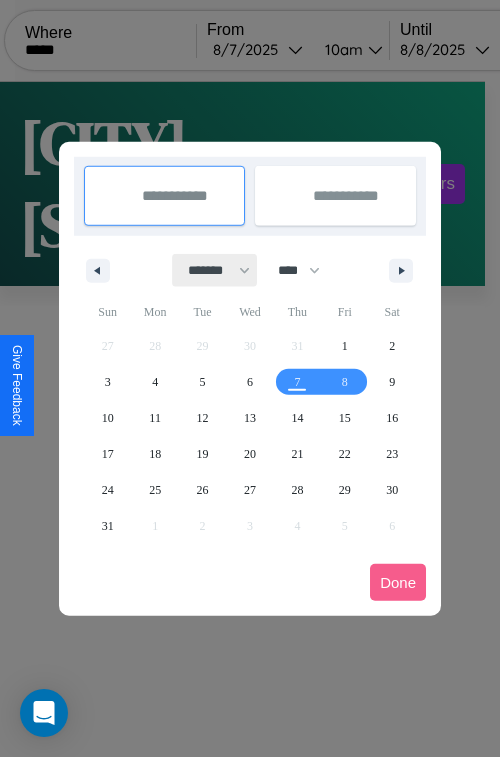 click on "******* ******** ***** ***** *** **** **** ****** ********* ******* ******** ********" at bounding box center [215, 270] 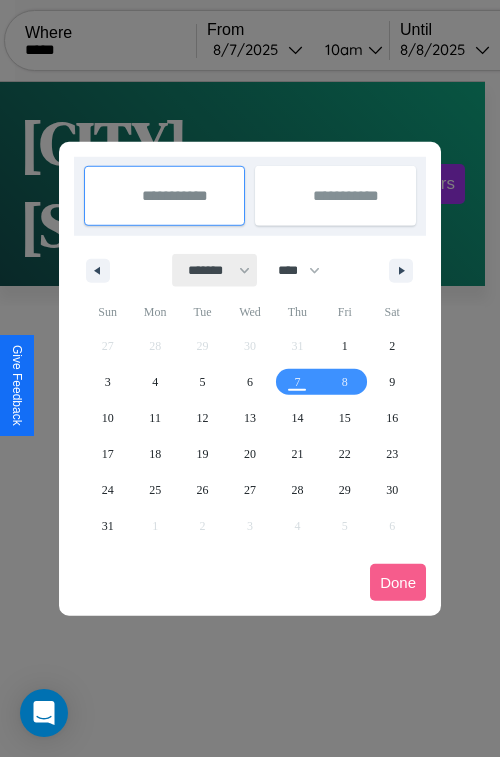 select on "**" 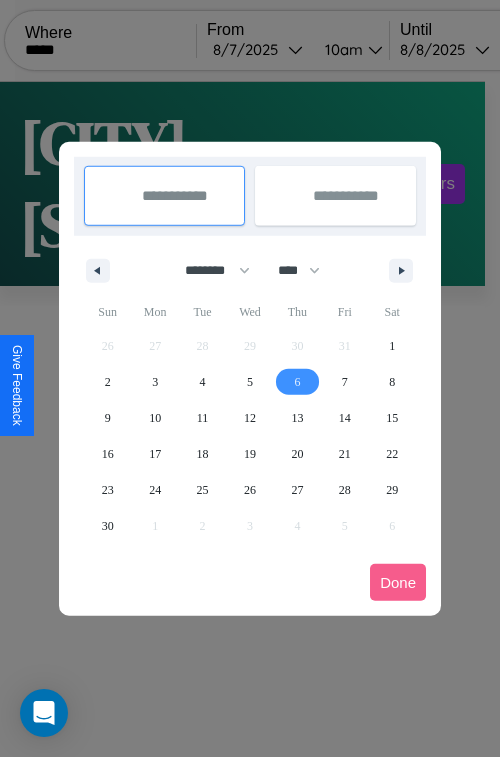click on "6" at bounding box center (297, 382) 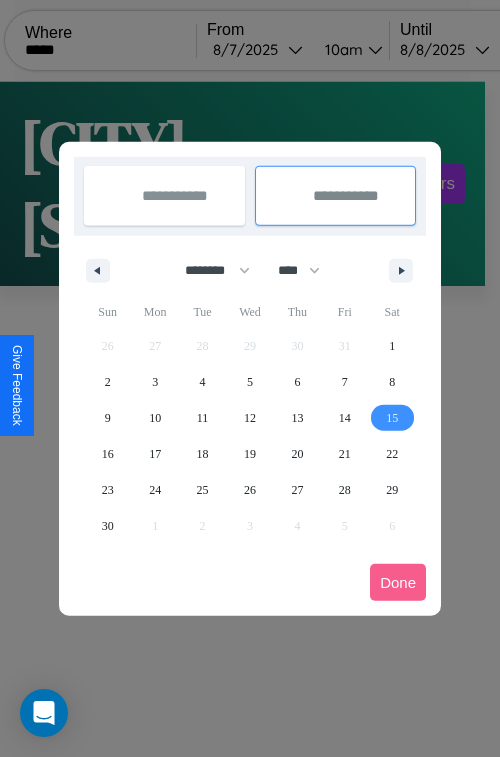 click on "15" at bounding box center (392, 418) 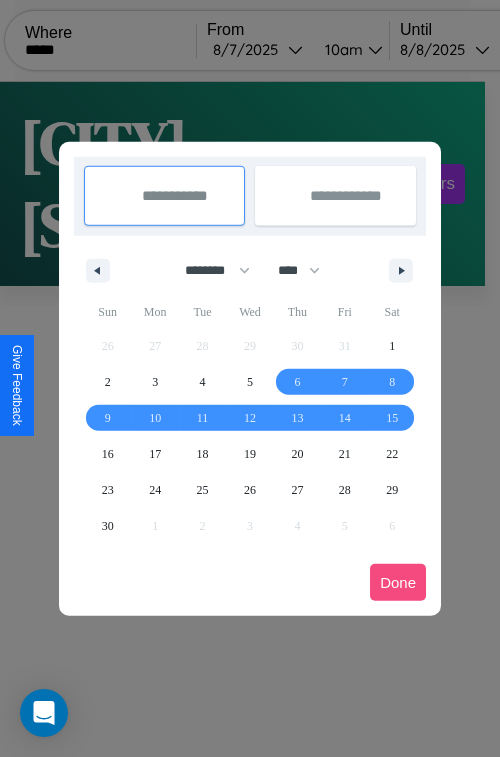 click on "Done" at bounding box center (398, 582) 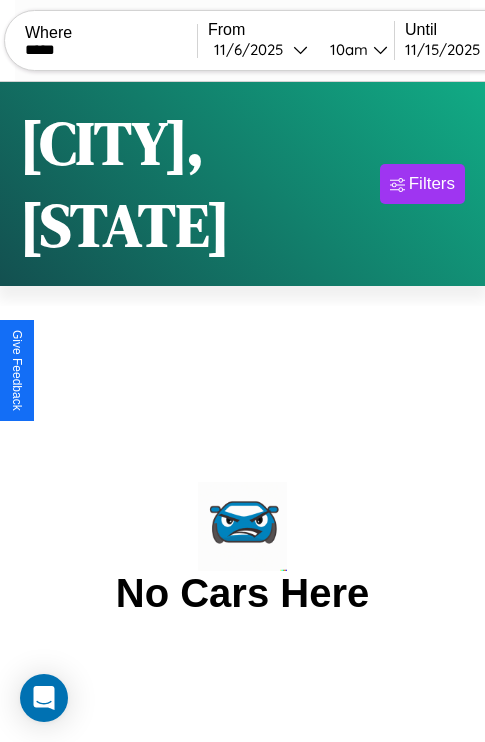 click on "10am" at bounding box center (346, 49) 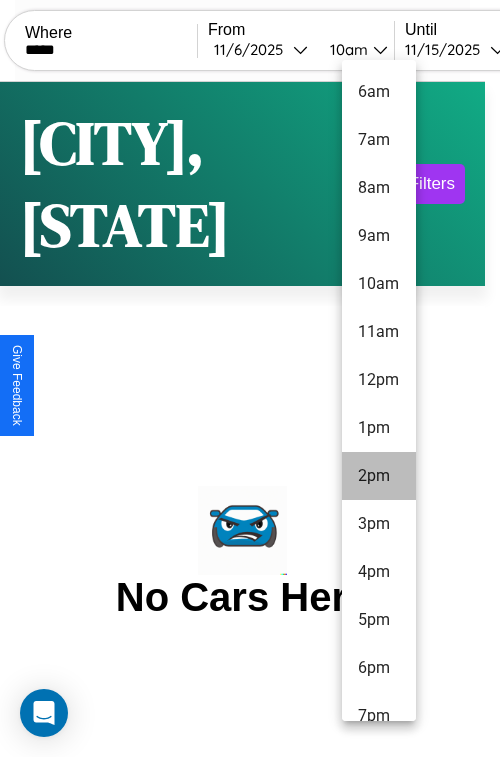 click on "2pm" at bounding box center [379, 476] 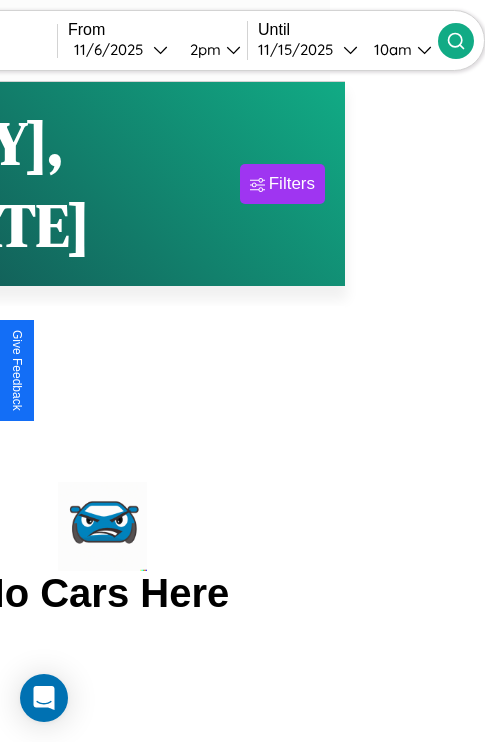 click 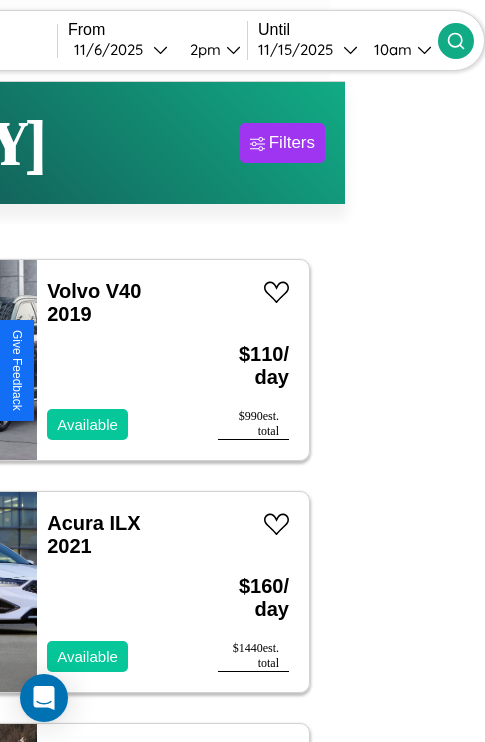 scroll, scrollTop: 95, scrollLeft: 35, axis: both 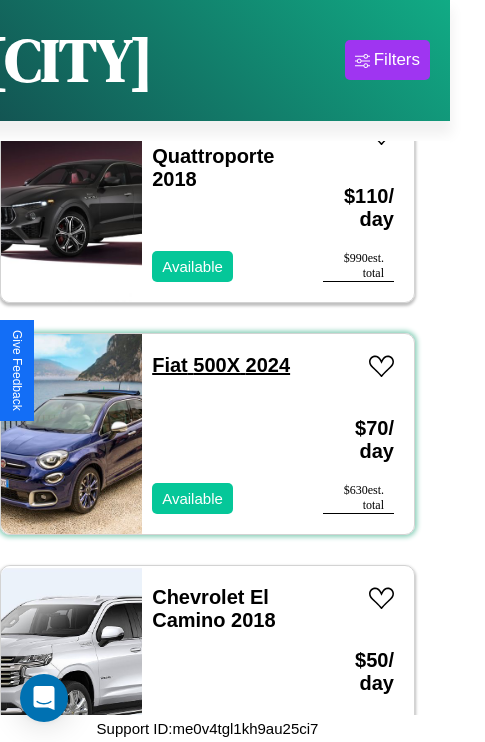 click on "Fiat   500X   2024" at bounding box center [221, 365] 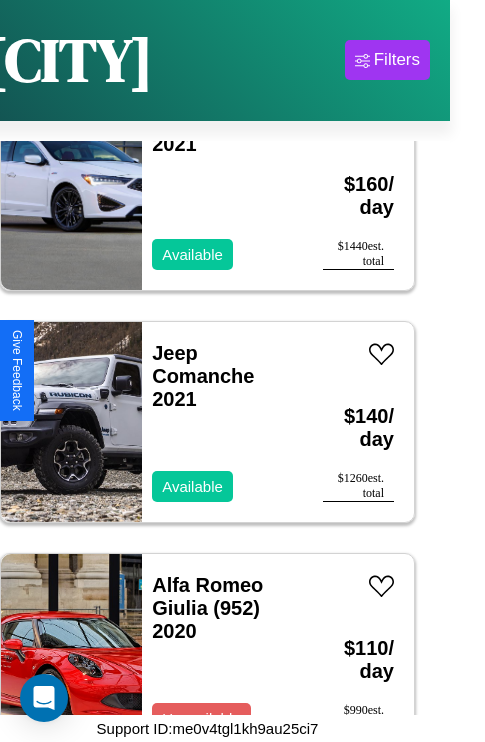 scroll, scrollTop: 307, scrollLeft: 0, axis: vertical 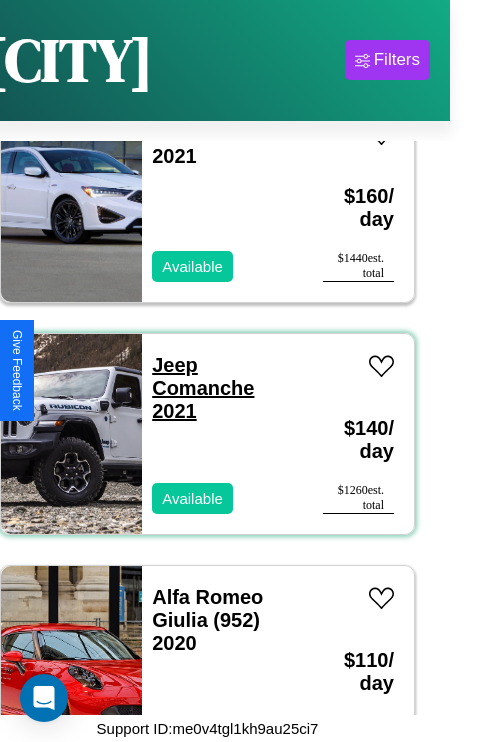 click on "Jeep   Comanche   2021" at bounding box center (203, 388) 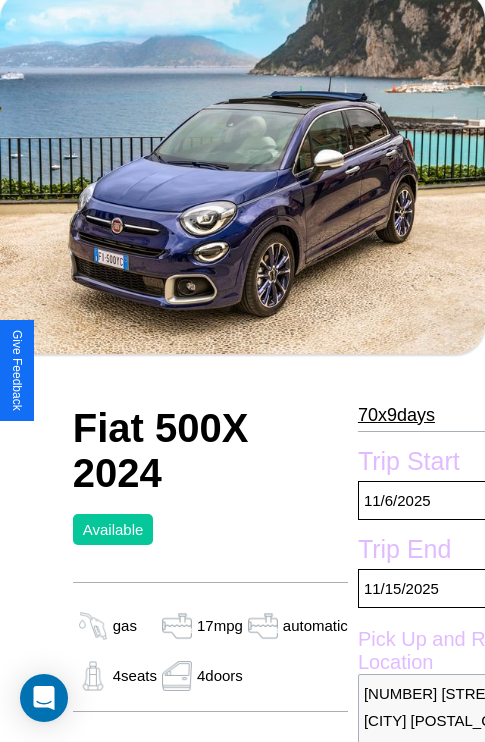 scroll, scrollTop: 135, scrollLeft: 0, axis: vertical 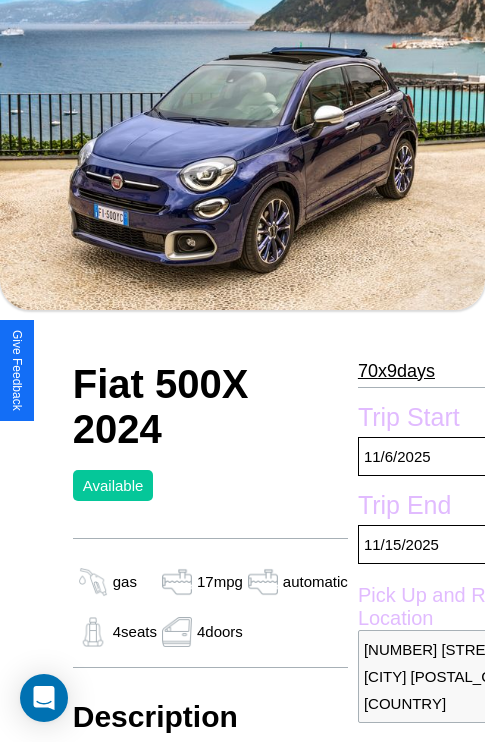 click on "[NUMBER] x [NUMBER] days" at bounding box center (396, 371) 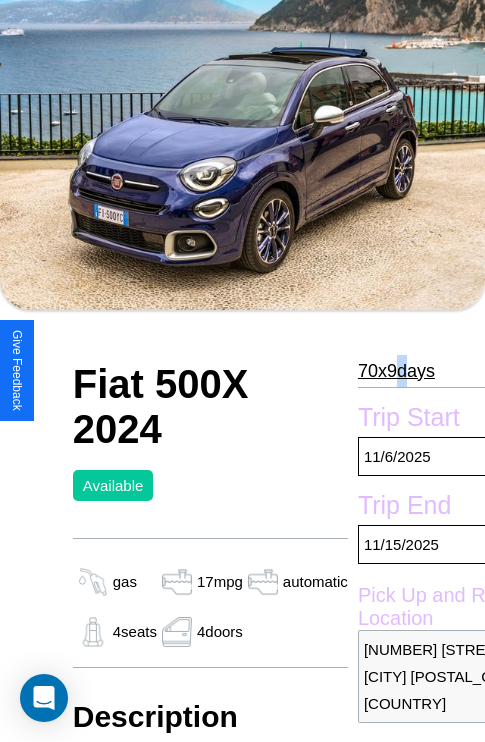 click on "[NUMBER] x [NUMBER] days" at bounding box center [396, 371] 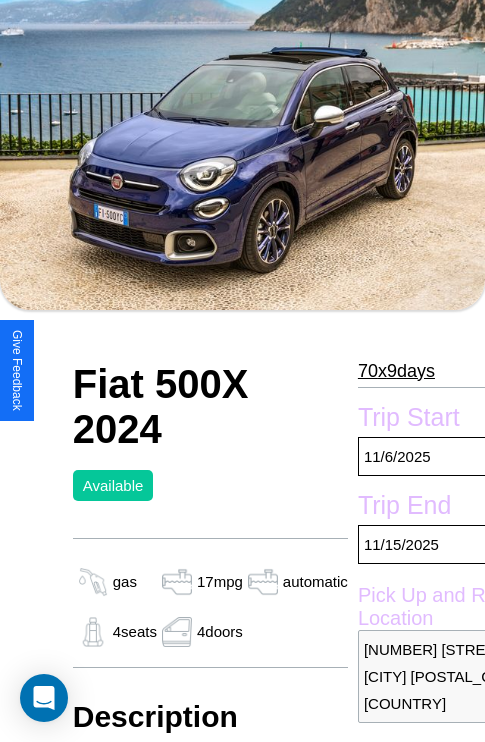 click on "[NUMBER] x [NUMBER] days" at bounding box center (396, 371) 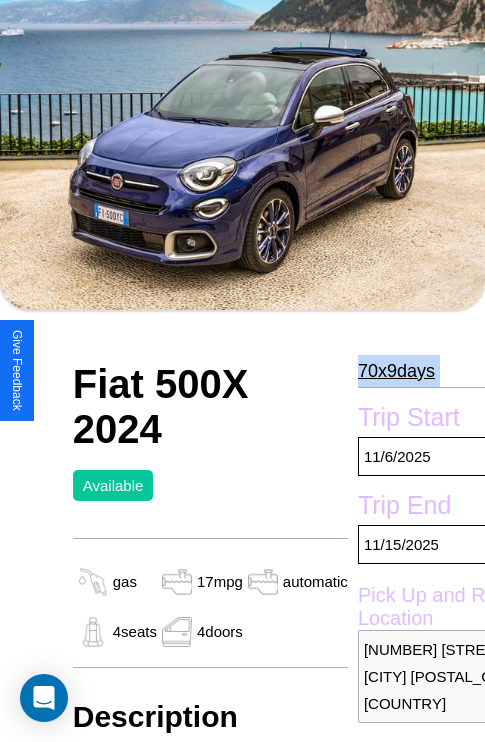 click on "[NUMBER] x [NUMBER] days" at bounding box center (396, 371) 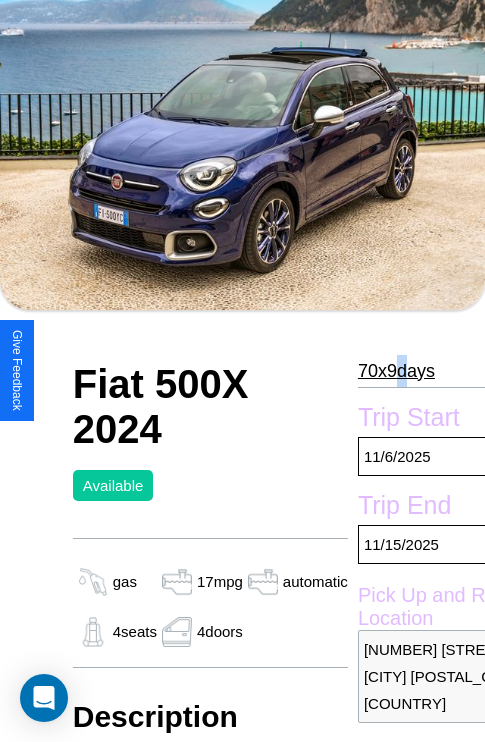 click on "[NUMBER] x [NUMBER] days" at bounding box center (396, 371) 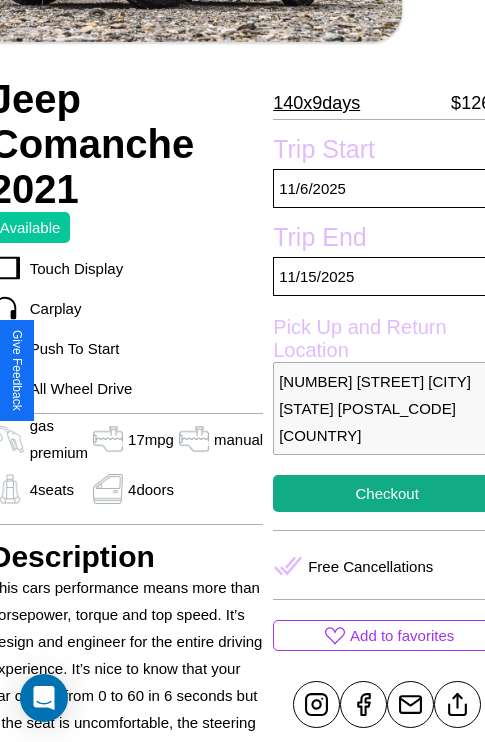 scroll, scrollTop: 305, scrollLeft: 91, axis: both 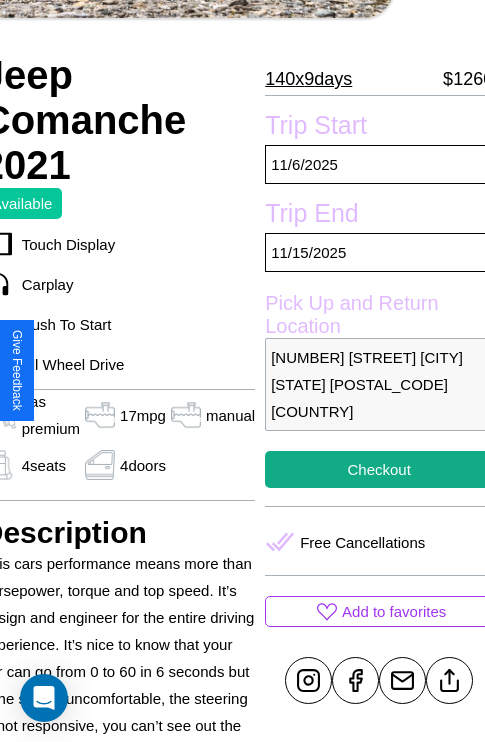 click on "[NUMBER] [STREET] [CITY] [STATE] [POSTAL_CODE] [COUNTRY]" at bounding box center [379, 384] 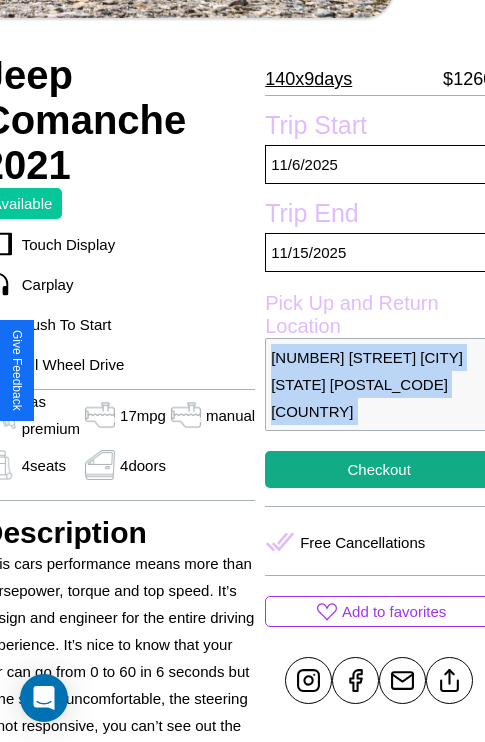 click on "2433 Elm Street  Delhi Delhi 21679 India" at bounding box center (379, 384) 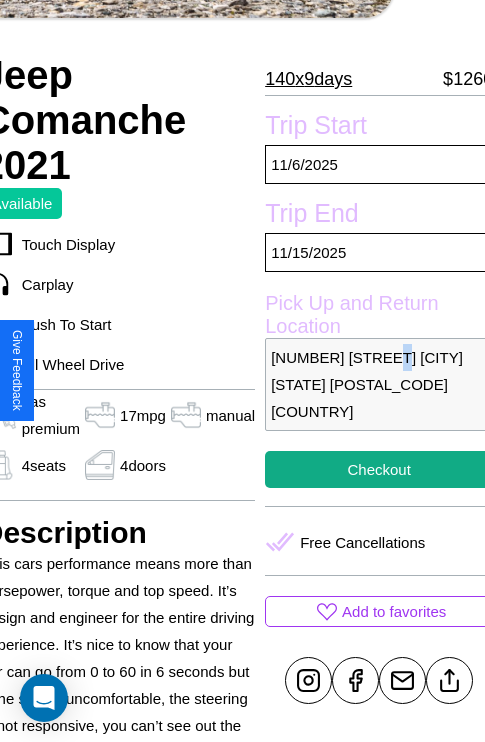 click on "2433 Elm Street  Delhi Delhi 21679 India" at bounding box center [379, 384] 